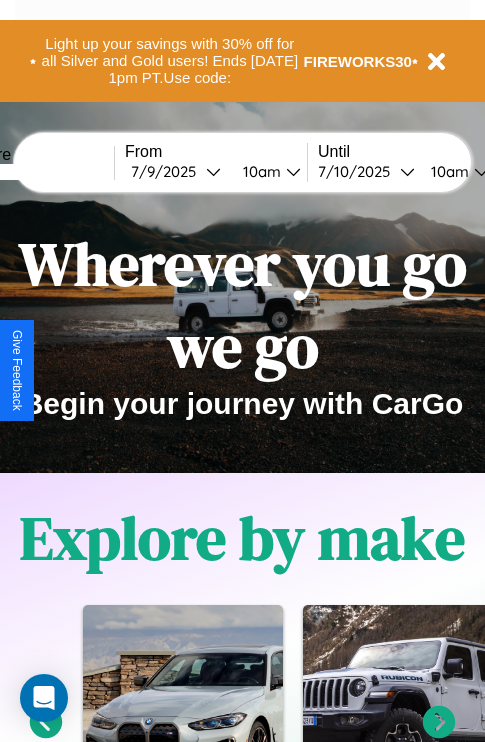 scroll, scrollTop: 1285, scrollLeft: 0, axis: vertical 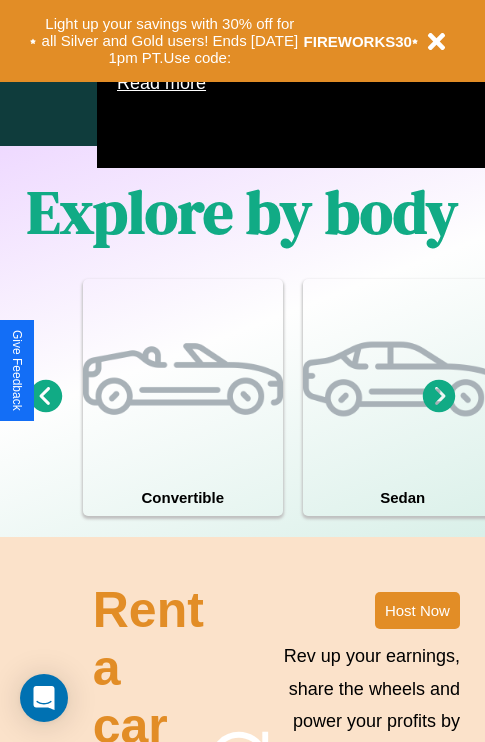 click 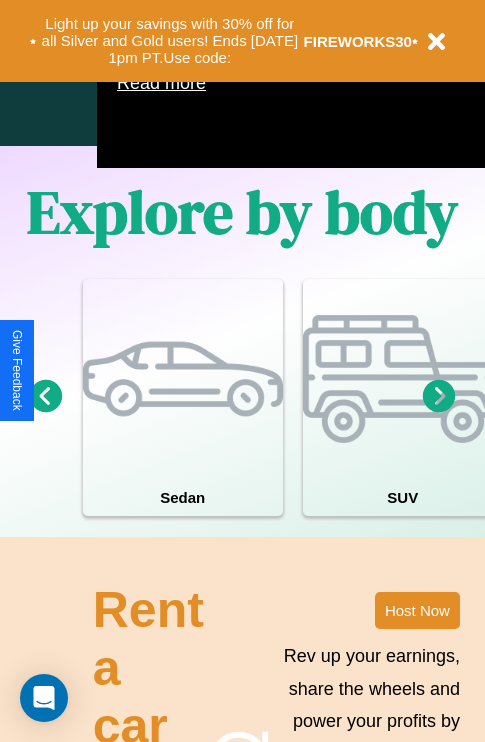click 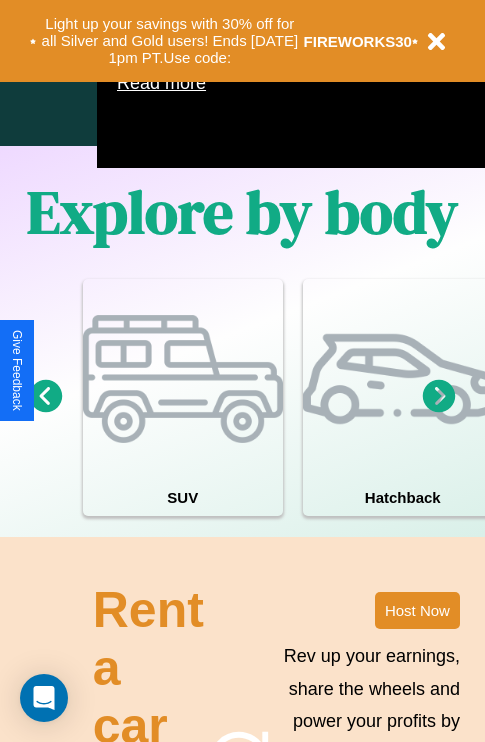 click 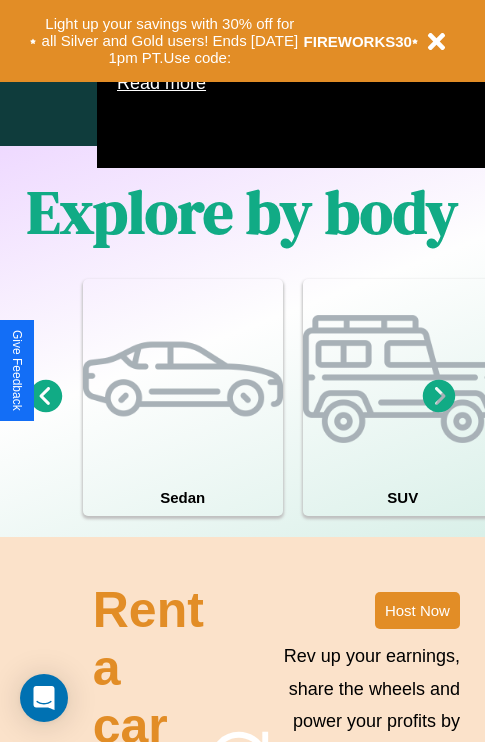 scroll, scrollTop: 1089, scrollLeft: 238, axis: both 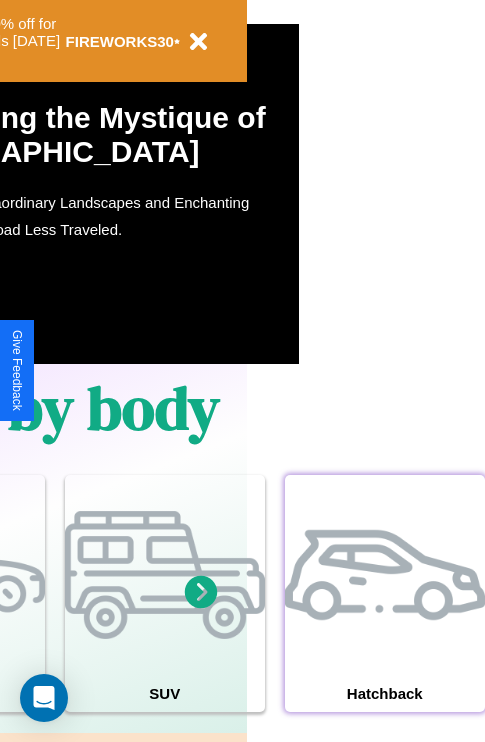 click at bounding box center [385, 575] 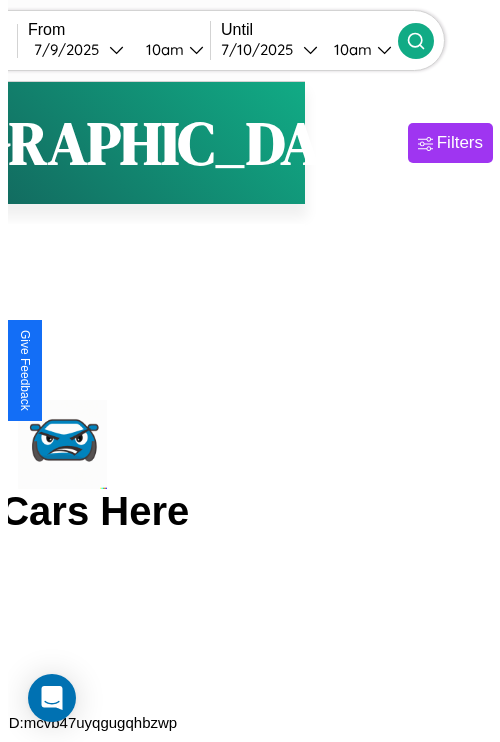 scroll, scrollTop: 0, scrollLeft: 0, axis: both 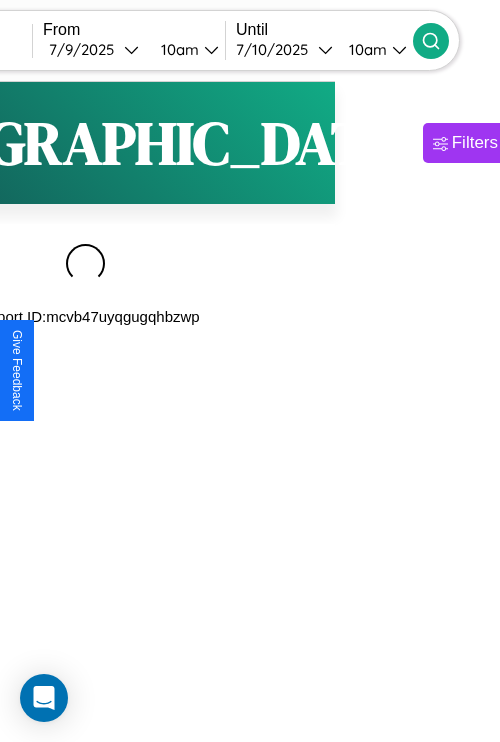 type on "******" 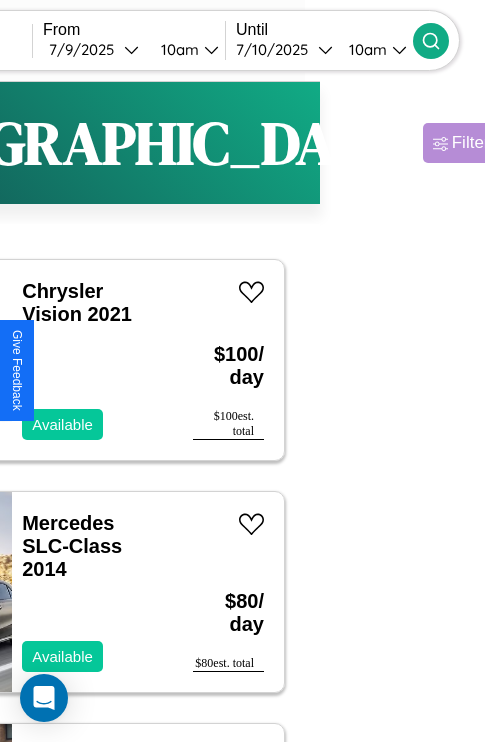 click on "Filters" at bounding box center [475, 143] 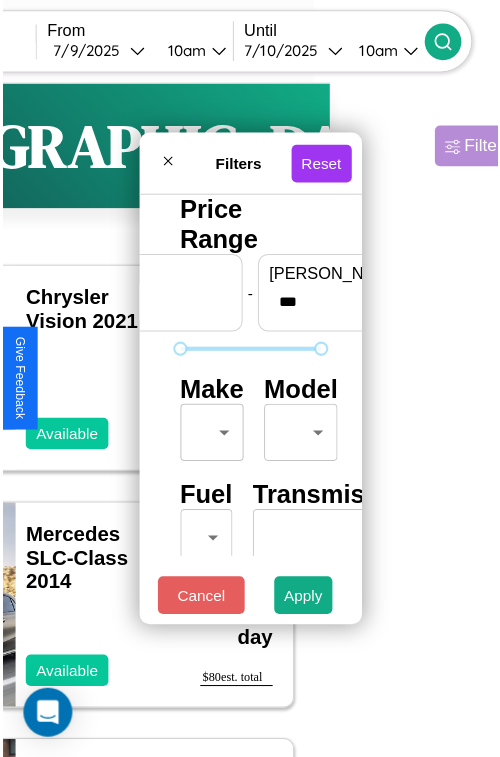 scroll, scrollTop: 59, scrollLeft: 0, axis: vertical 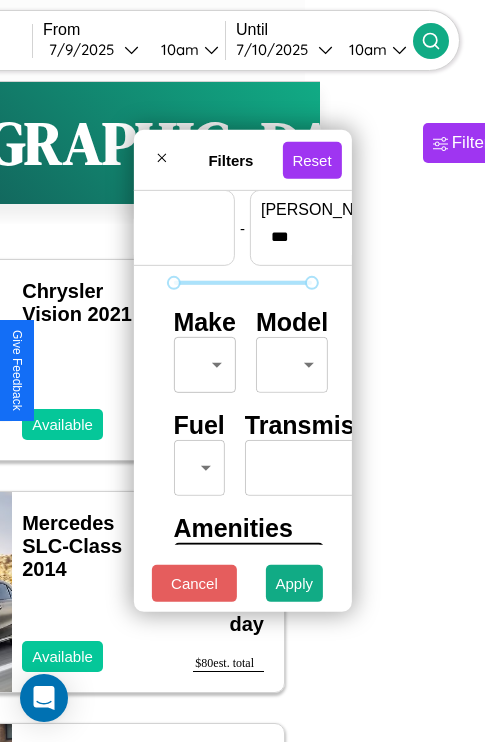 click on "CarGo Where ****** From [DATE] 10am Until [DATE] 10am Become a Host Login Sign Up [GEOGRAPHIC_DATA] Filters 168  cars in this area These cars can be picked up in this city. Chrysler   Vision   2021 Available $ 100  / day $ 100  est. total Mercedes   SLC-Class   2014 Available $ 80  / day $ 80  est. total Honda   TRX300N   2024 Unavailable $ 50  / day $ 50  est. total Infiniti   I30   2019 Available $ 200  / day $ 200  est. total Ford   Recreational Vehicle   2014 Available $ 100  / day $ 100  est. total BMW   528xi   2020 Available $ 50  / day $ 50  est. total Land Rover   Range Rover Evoque   2020 Available $ 160  / day $ 160  est. total Nissan   Altima   2016 Available $ 190  / day $ 190  est. total BMW   Alpina   2022 Available $ 30  / day $ 30  est. total Lamborghini   Roadster   2019 Available $ 100  / day $ 100  est. total Honda   CRF110   2017 Available $ 100  / day $ 100  est. total Mercedes   380   2018 Unavailable $ 70  / day $ 70  est. total Hummer   H1   2024 Available $ 30  / day $ 30 Maserati" at bounding box center (77, 412) 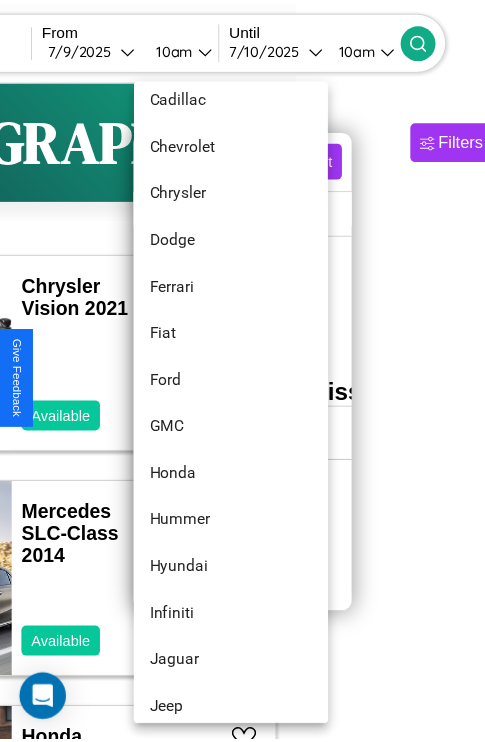 scroll, scrollTop: 422, scrollLeft: 0, axis: vertical 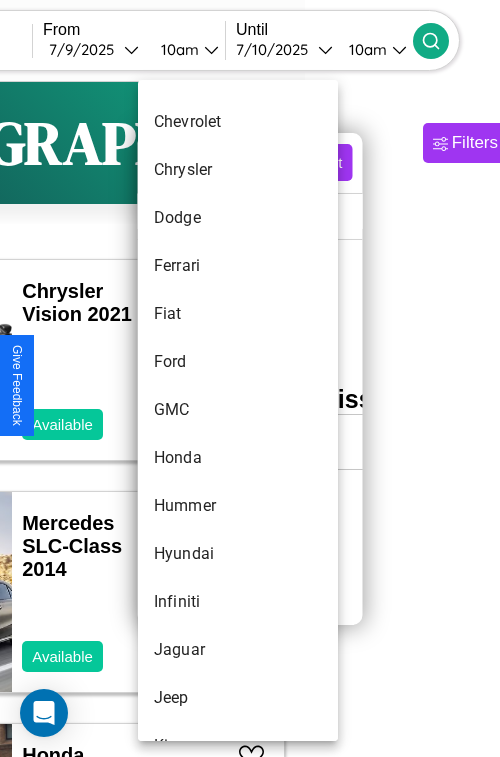 click on "GMC" at bounding box center (238, 410) 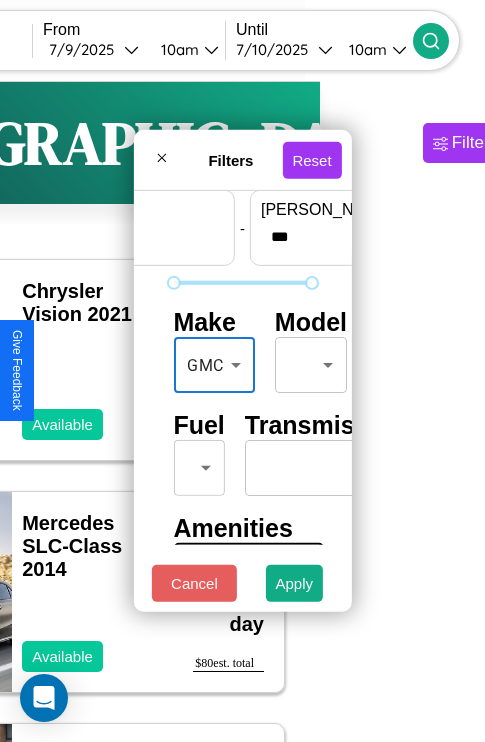 scroll, scrollTop: 162, scrollLeft: 0, axis: vertical 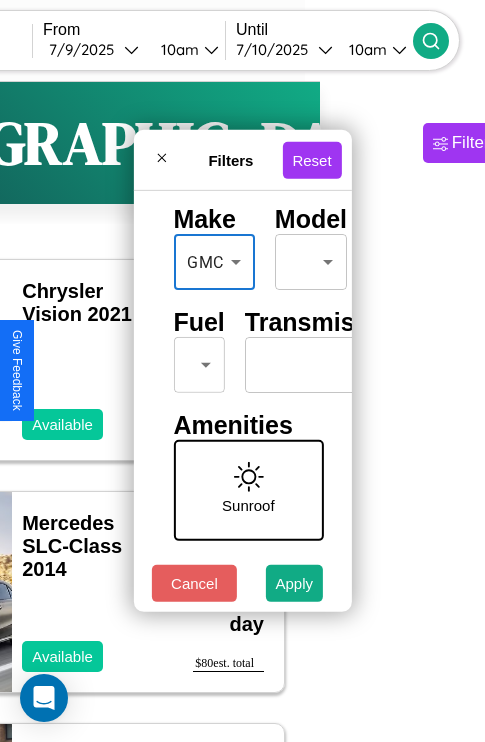 click on "CarGo Where ****** From [DATE] 10am Until [DATE] 10am Become a Host Login Sign Up [GEOGRAPHIC_DATA] Filters 168  cars in this area These cars can be picked up in this city. Chrysler   Vision   2021 Available $ 100  / day $ 100  est. total Mercedes   SLC-Class   2014 Available $ 80  / day $ 80  est. total Honda   TRX300N   2024 Unavailable $ 50  / day $ 50  est. total Infiniti   I30   2019 Available $ 200  / day $ 200  est. total Ford   Recreational Vehicle   2014 Available $ 100  / day $ 100  est. total BMW   528xi   2020 Available $ 50  / day $ 50  est. total Land Rover   Range Rover Evoque   2020 Available $ 160  / day $ 160  est. total Nissan   Altima   2016 Available $ 190  / day $ 190  est. total BMW   Alpina   2022 Available $ 30  / day $ 30  est. total Lamborghini   Roadster   2019 Available $ 100  / day $ 100  est. total Honda   CRF110   2017 Available $ 100  / day $ 100  est. total Mercedes   380   2018 Unavailable $ 70  / day $ 70  est. total Hummer   H1   2024 Available $ 30  / day $ 30 Maserati" at bounding box center (77, 412) 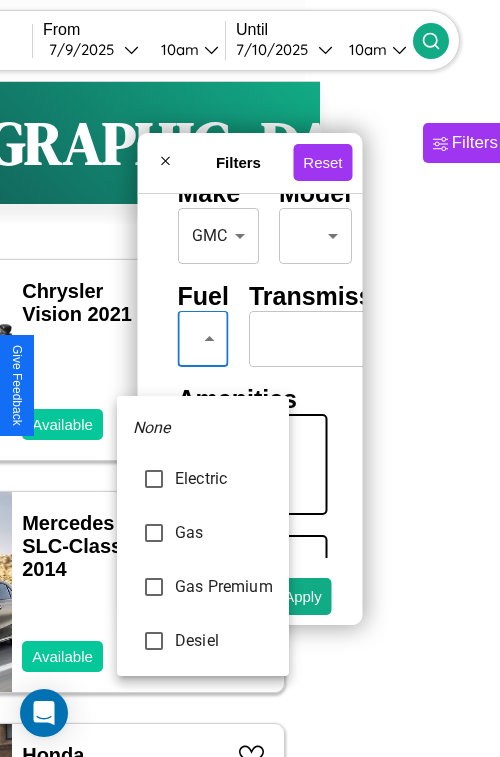 type on "********" 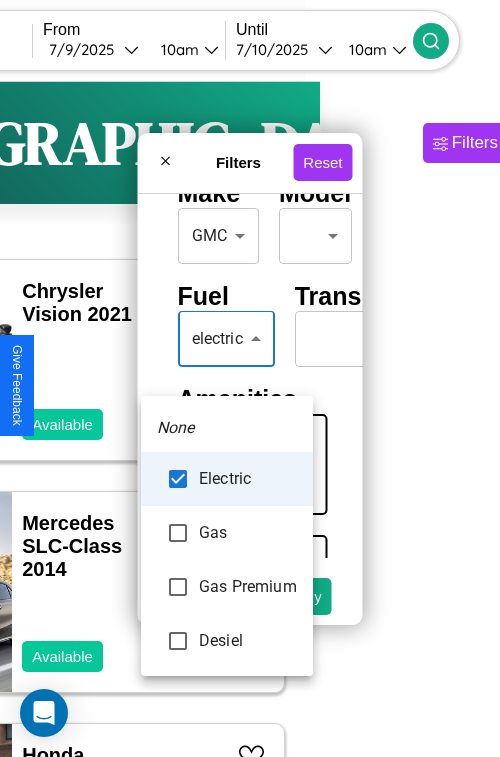 click at bounding box center (250, 378) 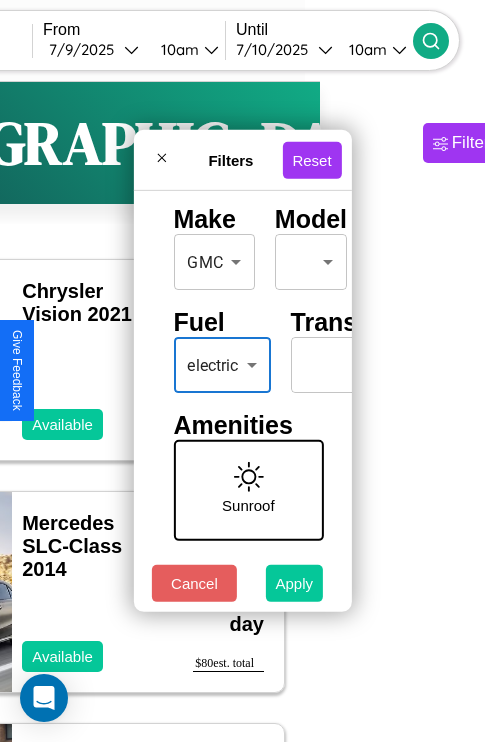 click on "Apply" at bounding box center [295, 583] 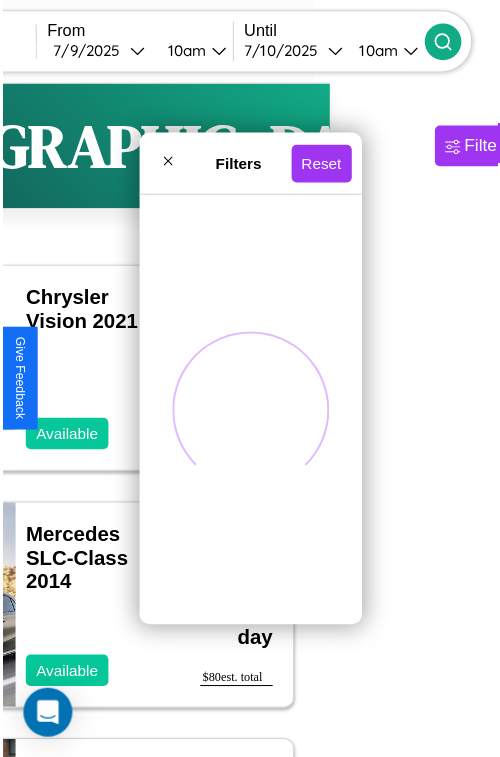 scroll, scrollTop: 0, scrollLeft: 0, axis: both 